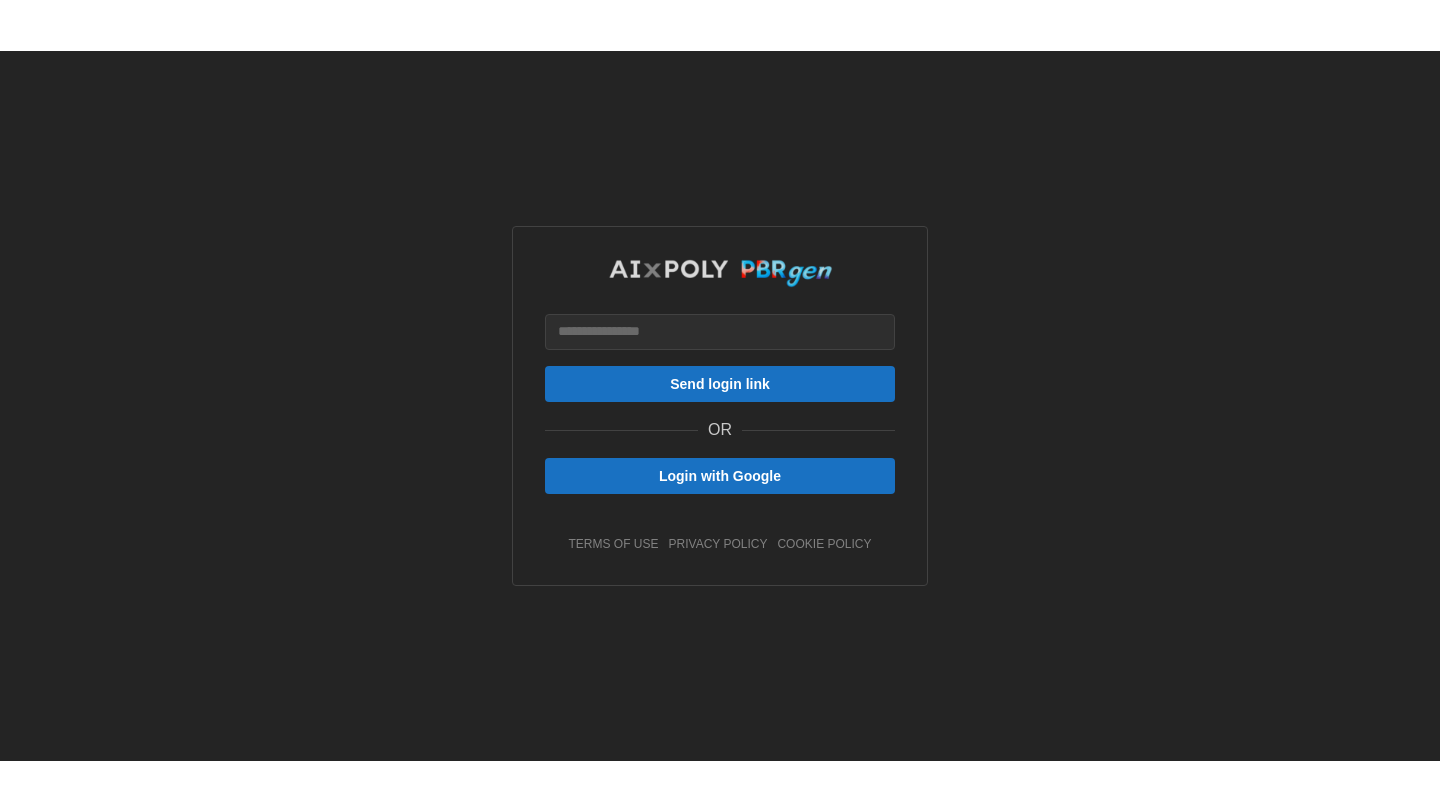 scroll, scrollTop: 0, scrollLeft: 0, axis: both 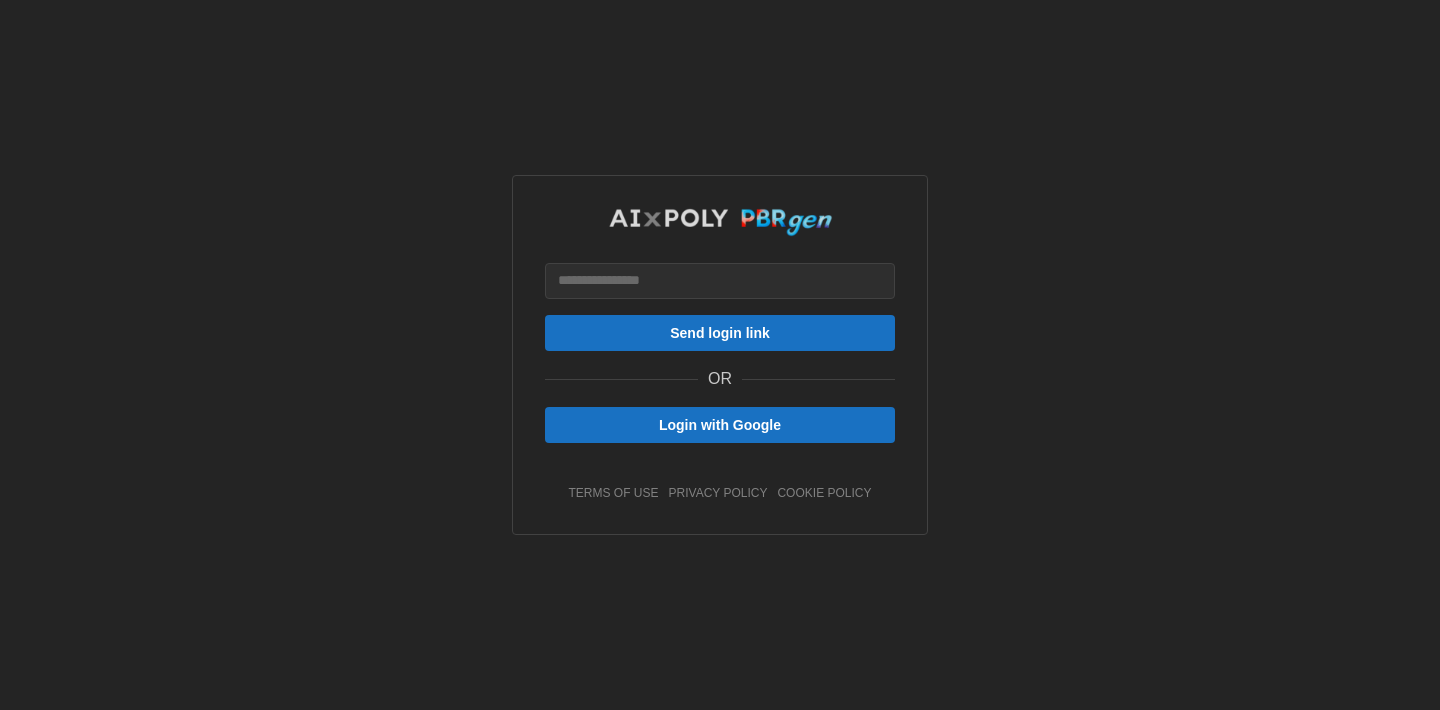 click on "Login with Google" at bounding box center (720, 425) 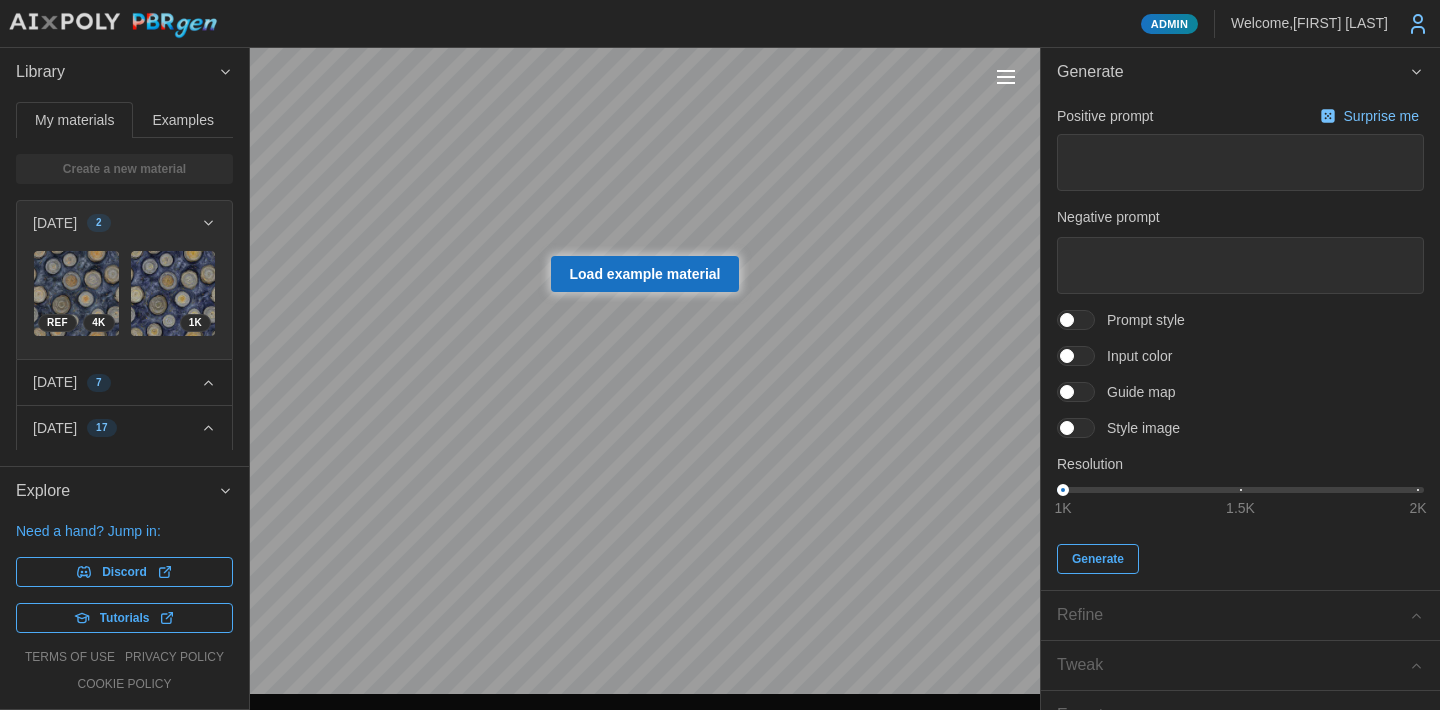 click on "Load example material" at bounding box center (645, 274) 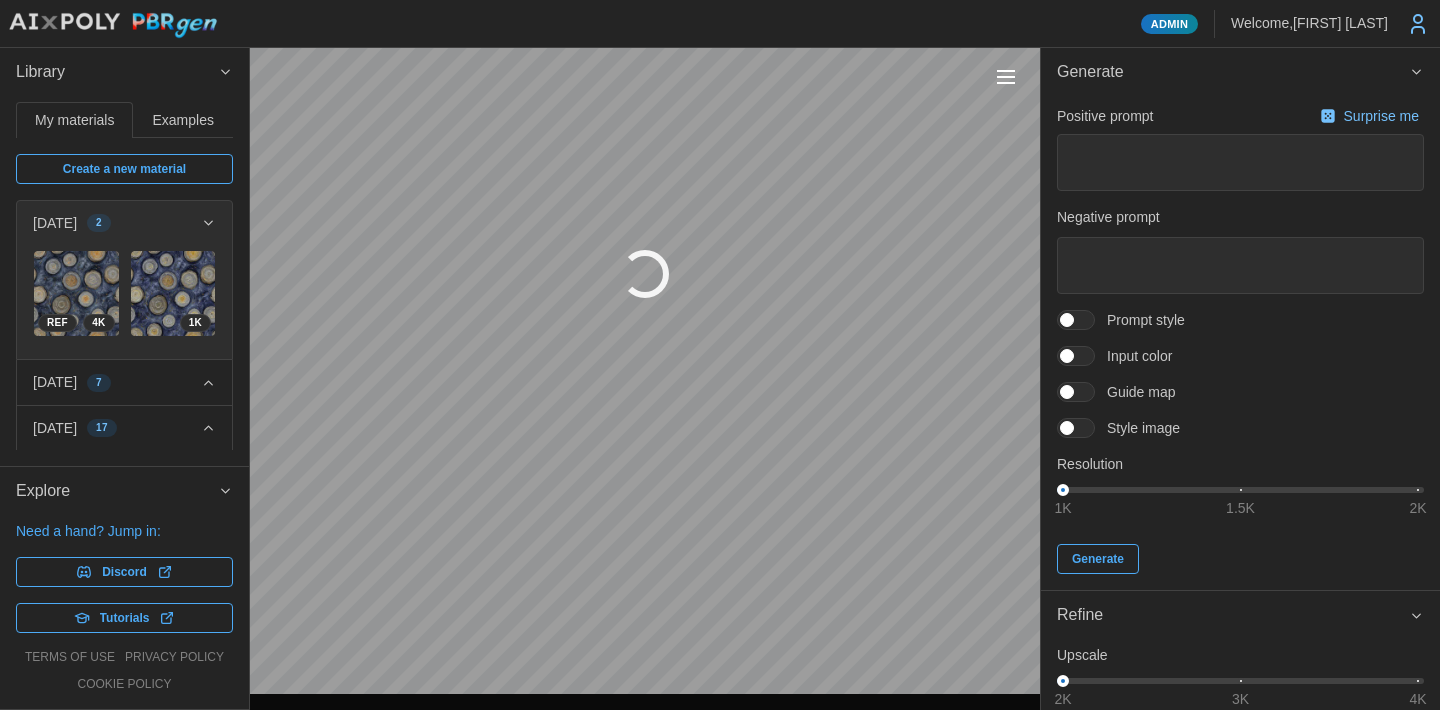 type on "*" 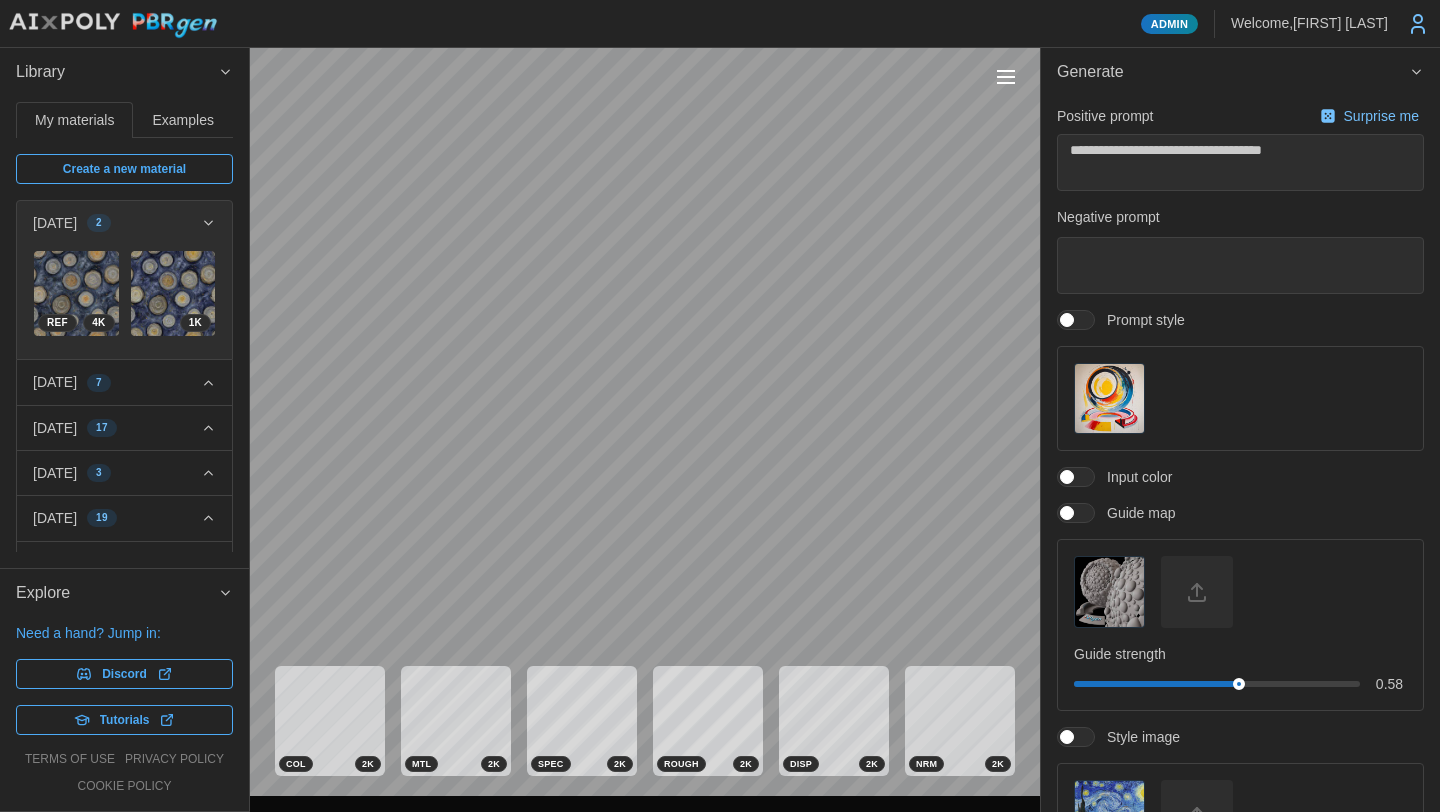 click on "Examples" at bounding box center [183, 120] 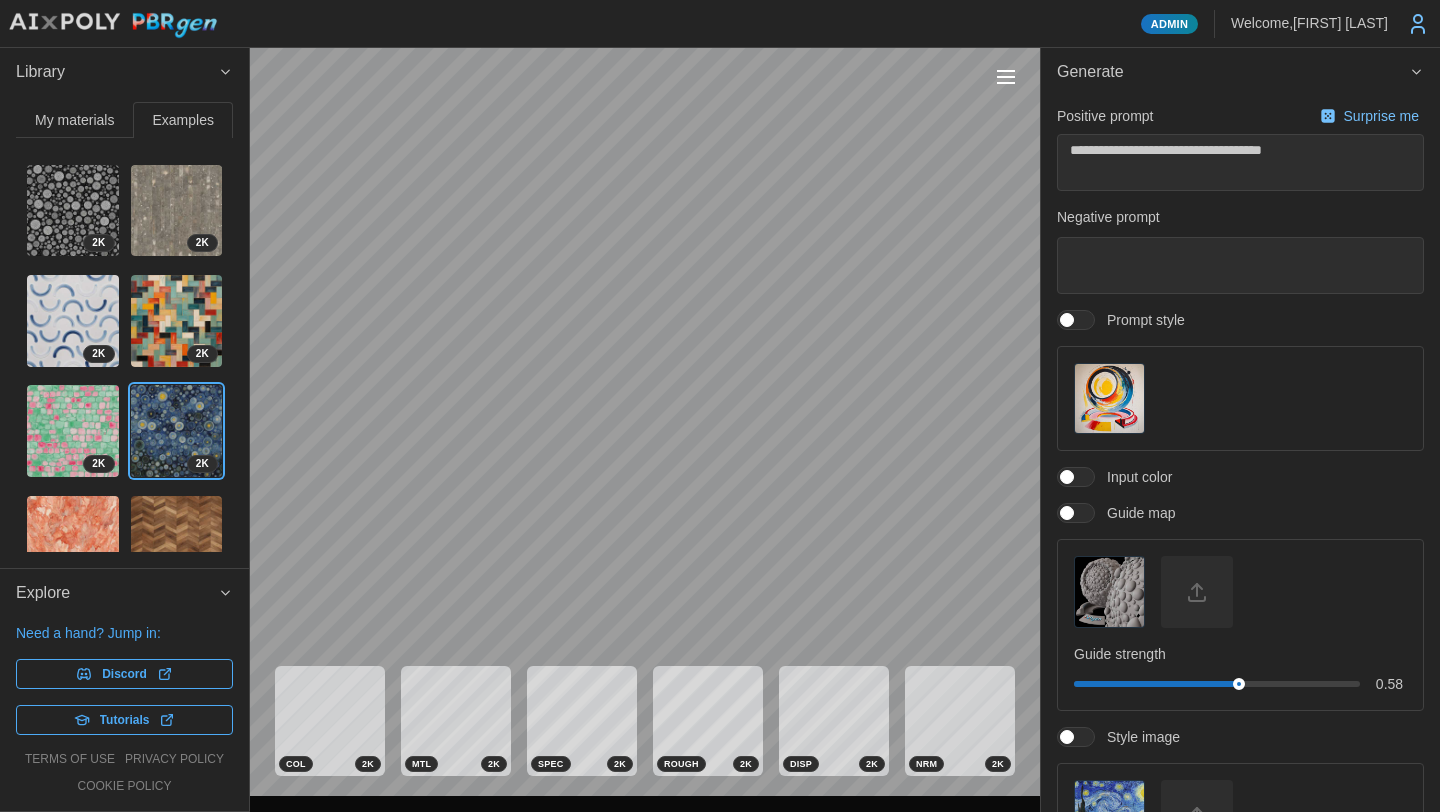 click at bounding box center [177, 321] 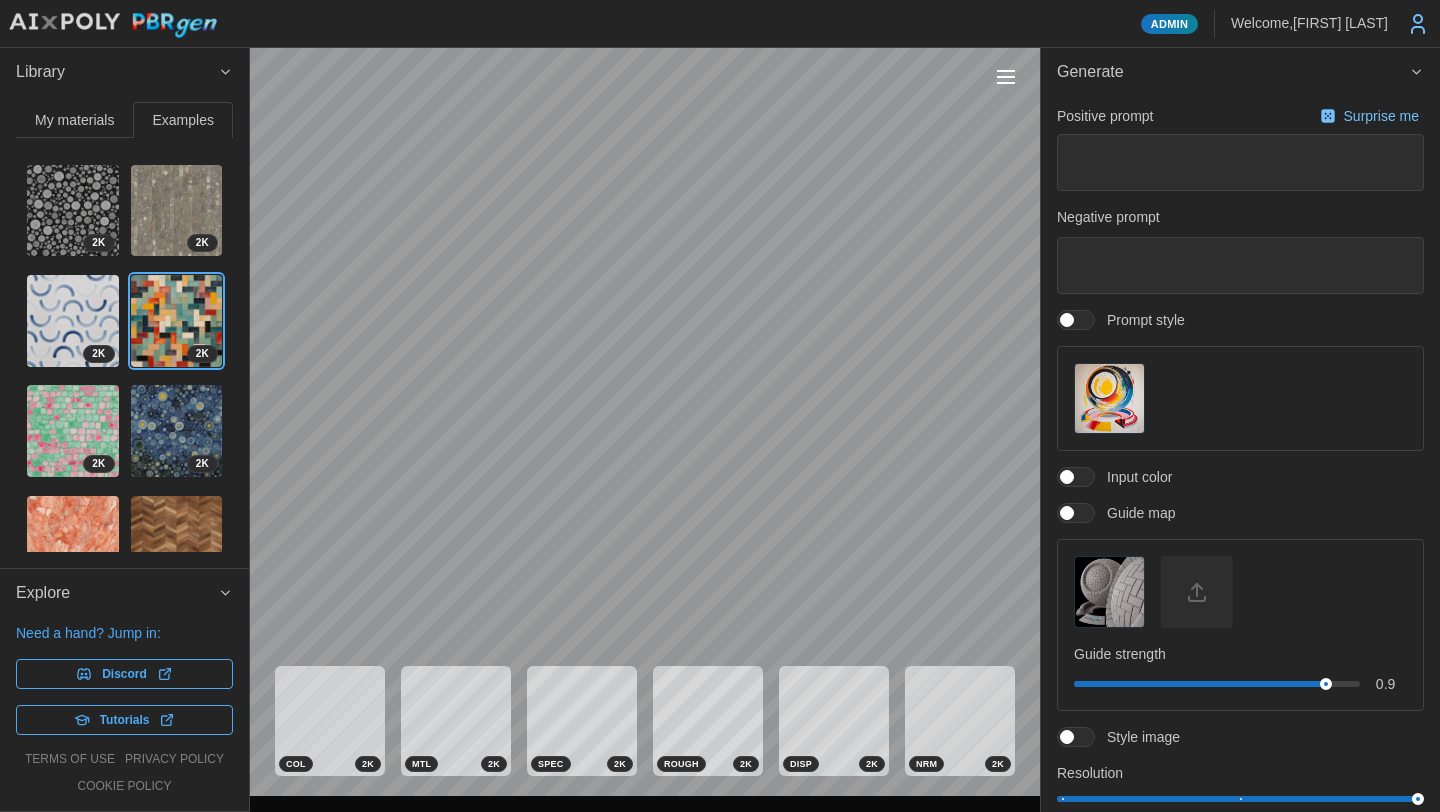 click at bounding box center (177, 211) 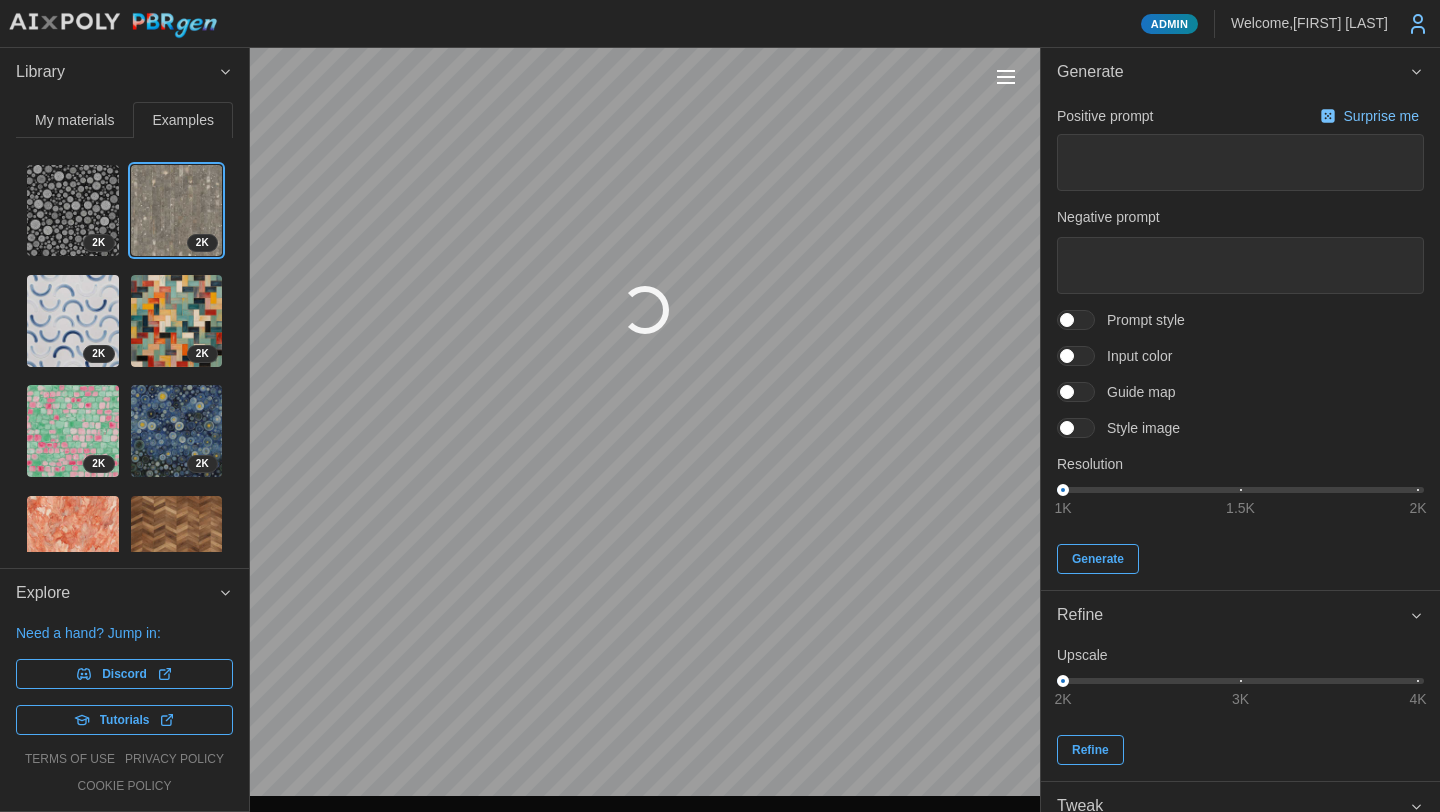 type on "*" 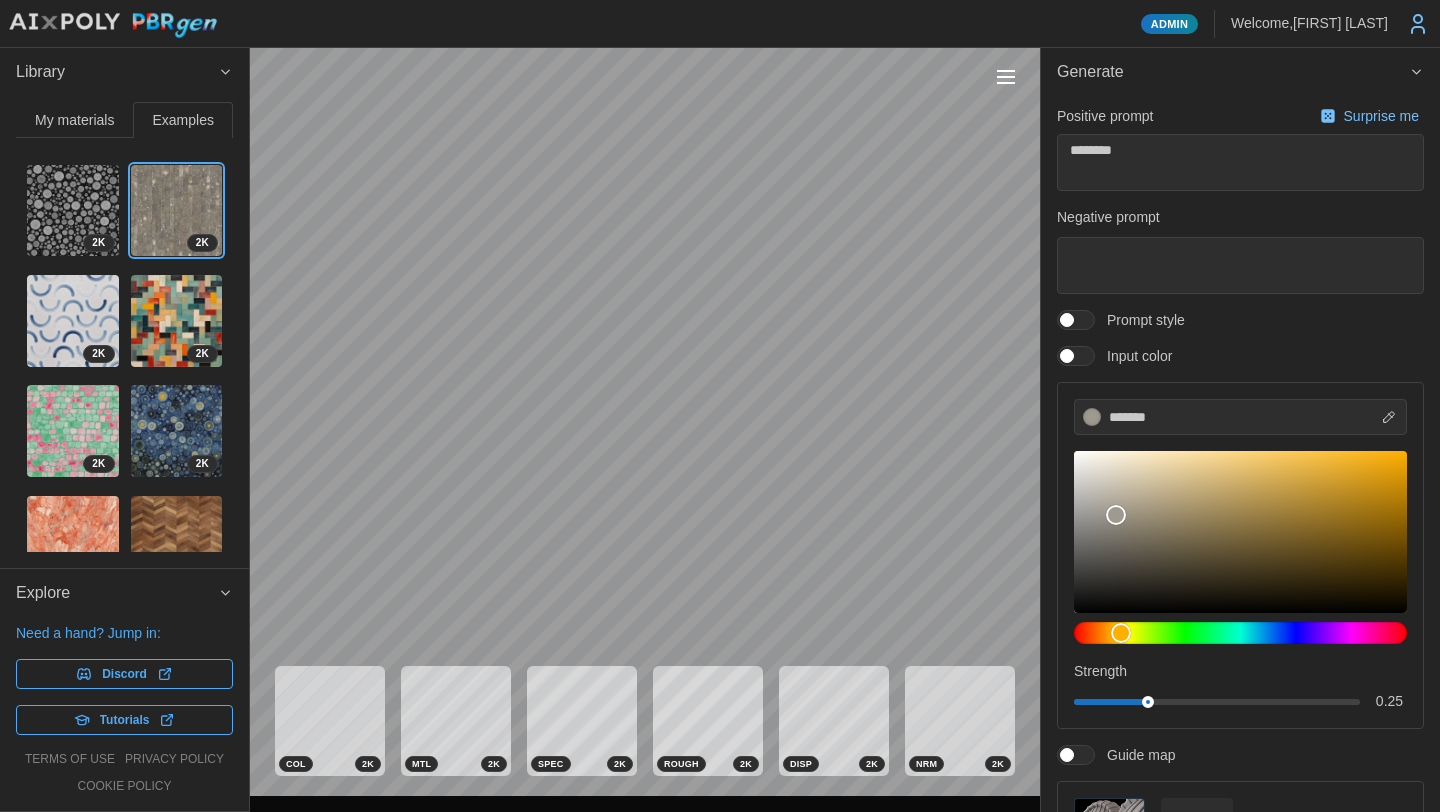 click at bounding box center (1006, 77) 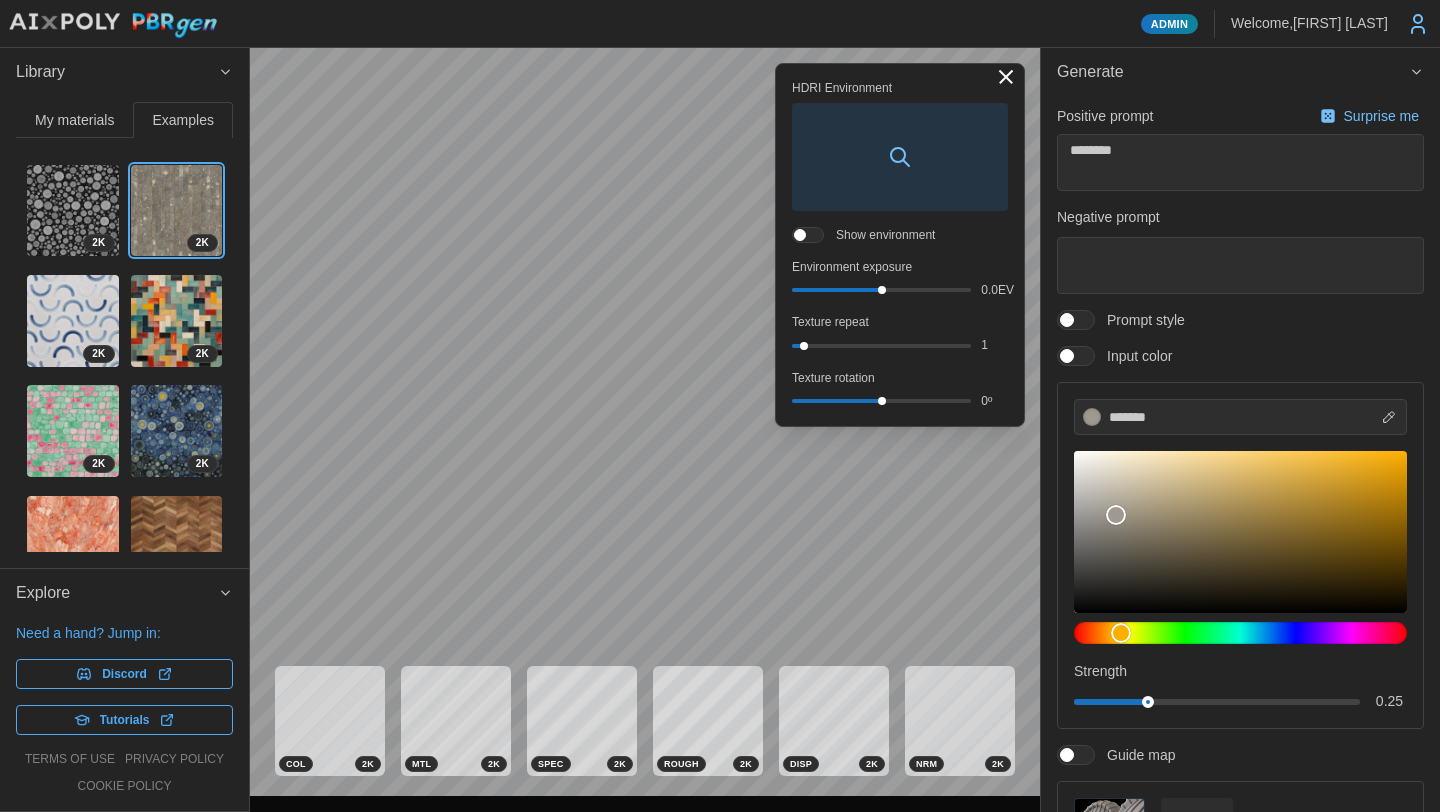click at bounding box center (900, 157) 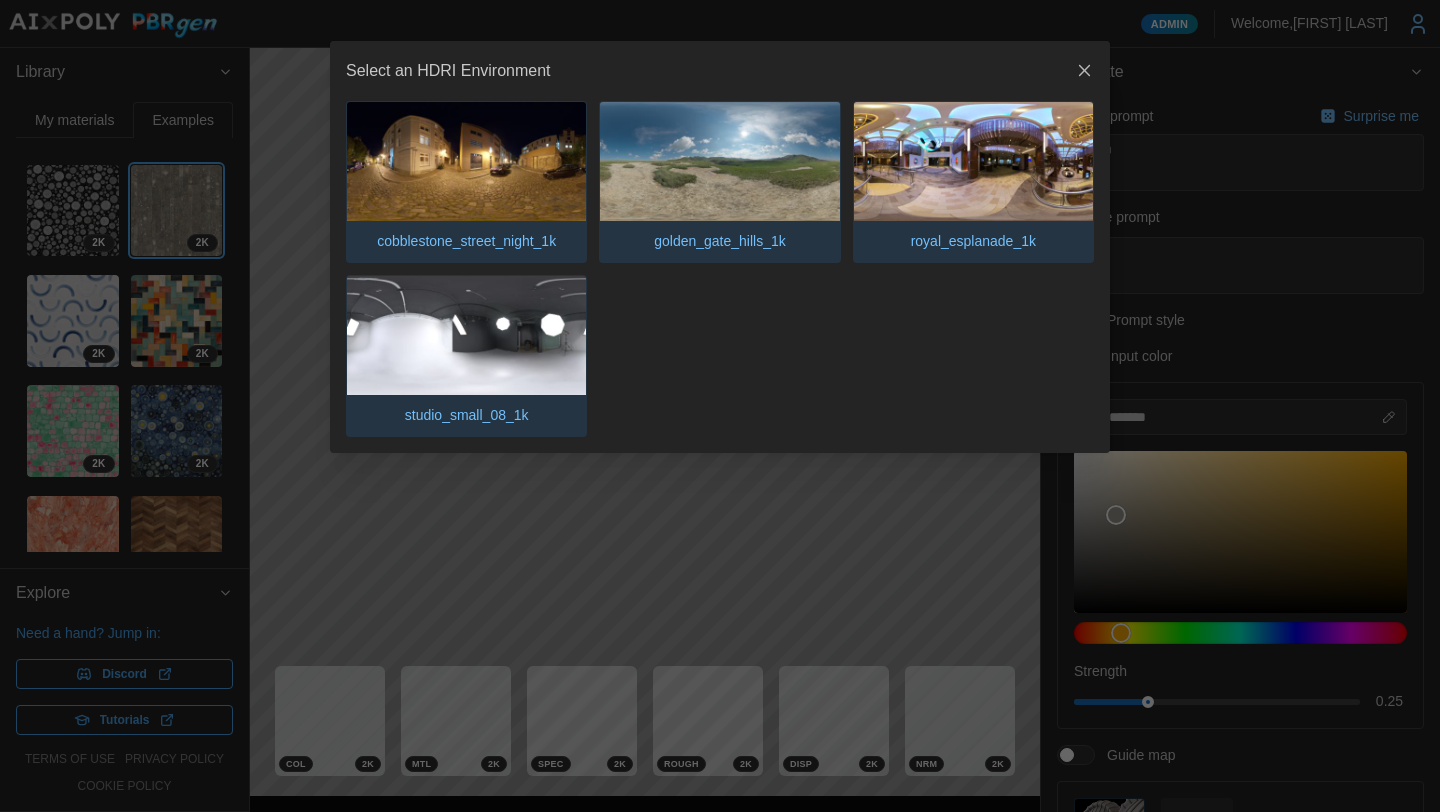 click at bounding box center (973, 162) 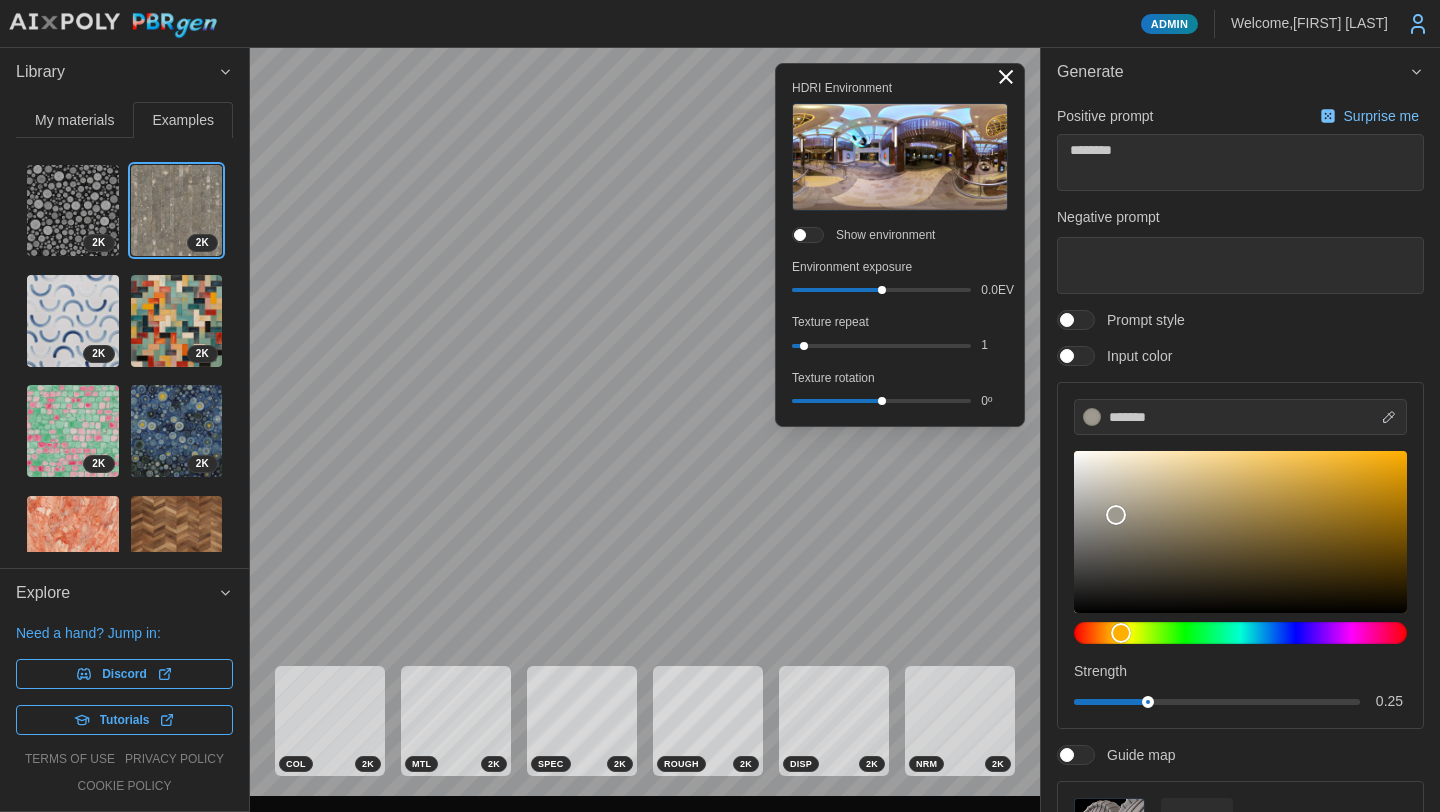 click at bounding box center (900, 156) 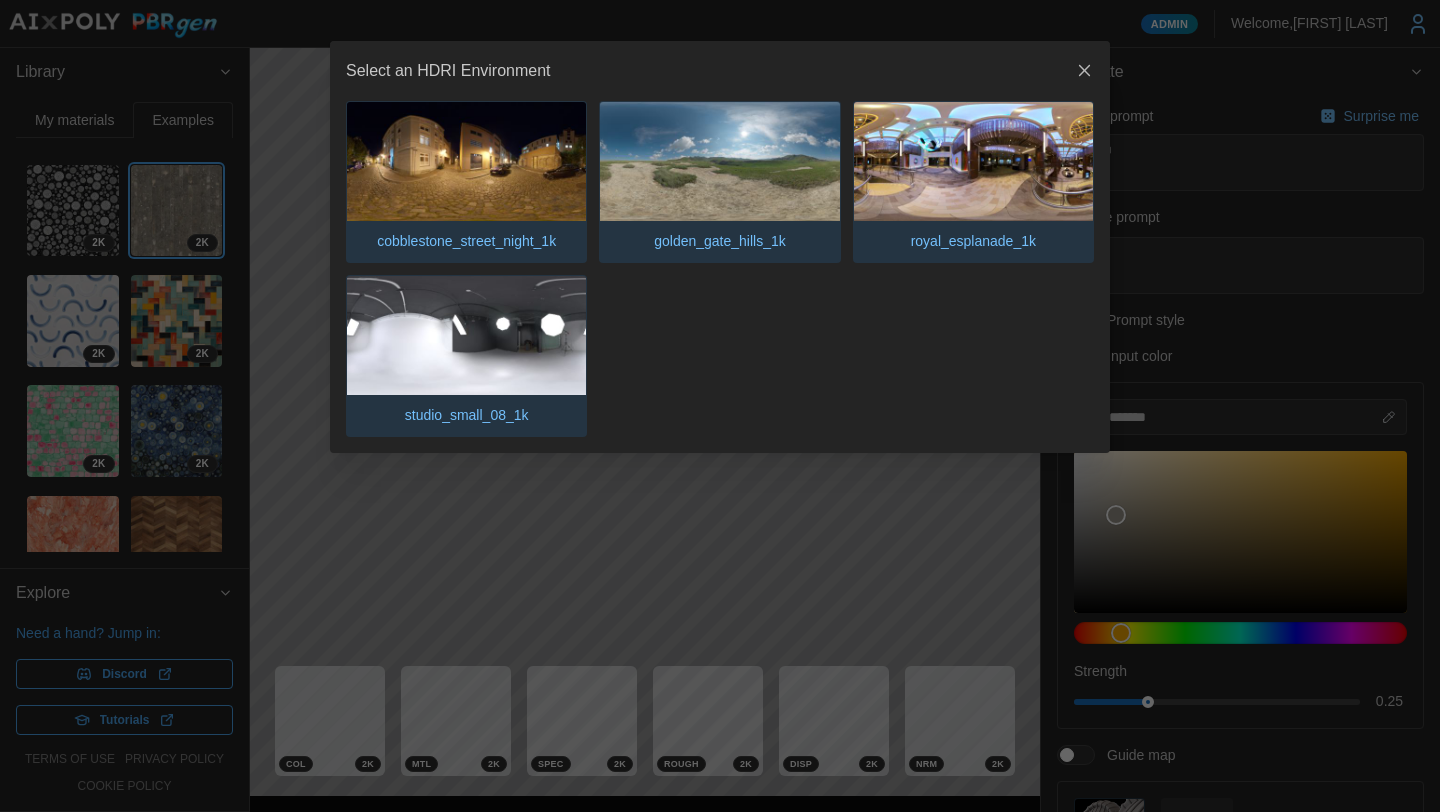 click at bounding box center (719, 162) 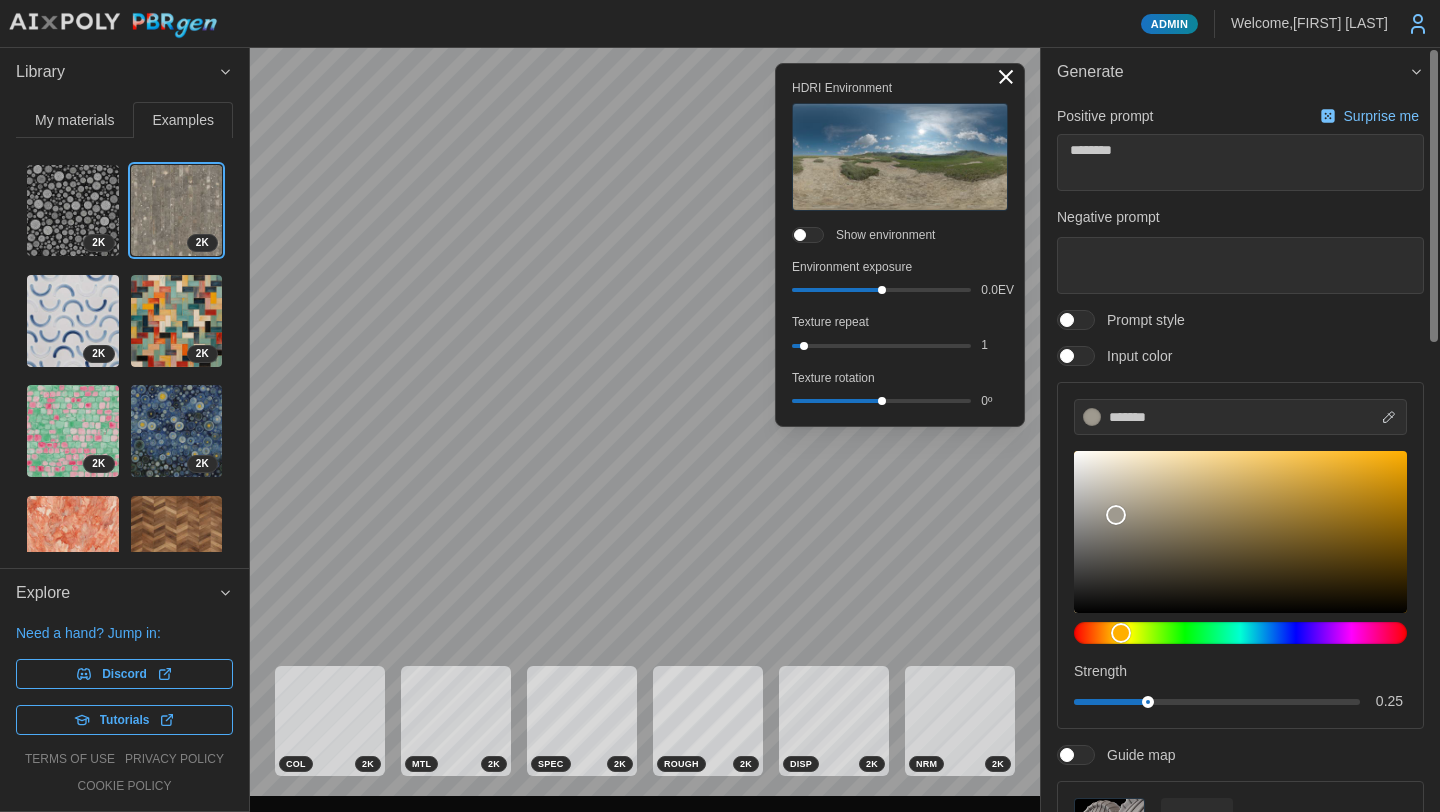 click at bounding box center (1006, 77) 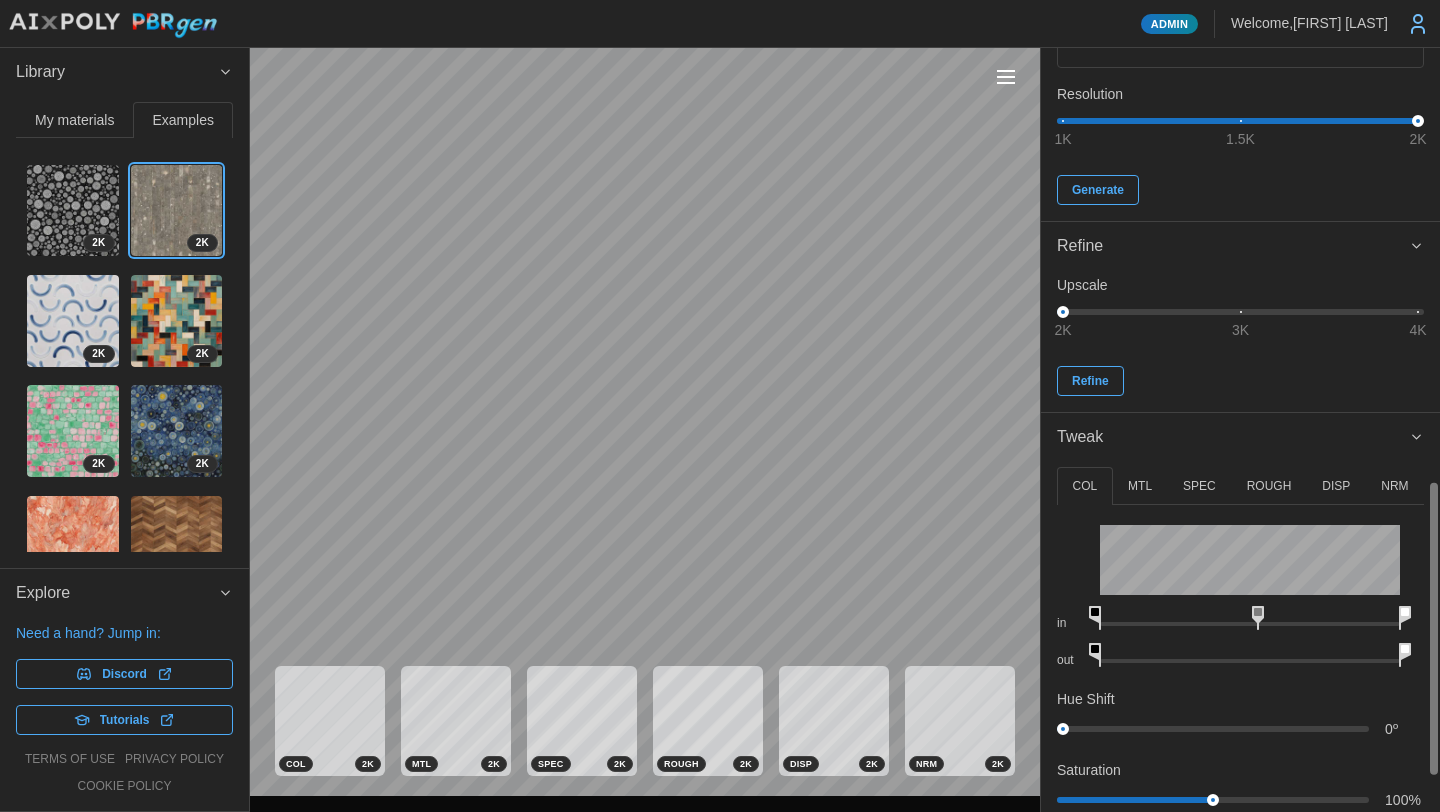 scroll, scrollTop: 1224, scrollLeft: 0, axis: vertical 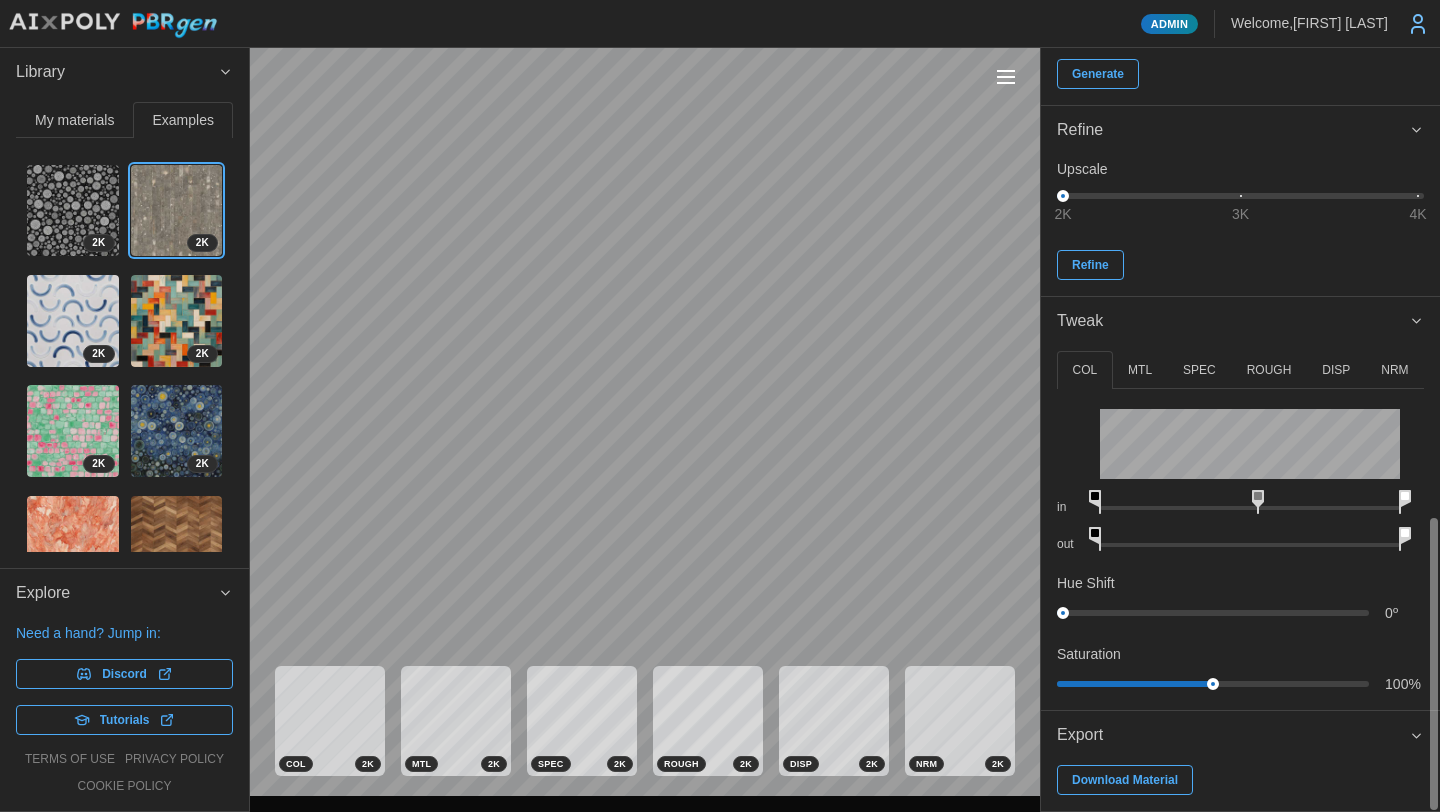 click on "MTL" at bounding box center (1140, 370) 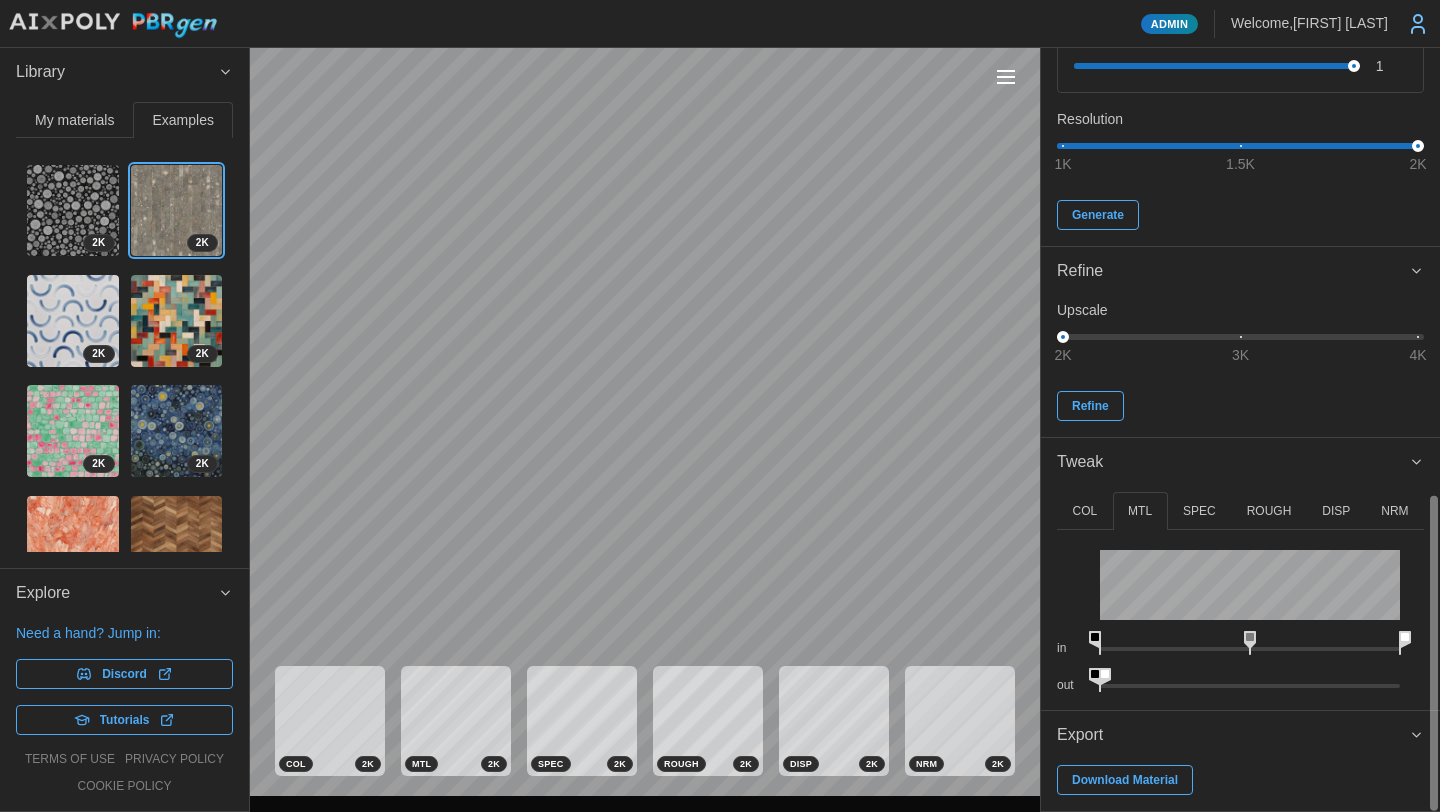 drag, startPoint x: 1112, startPoint y: 676, endPoint x: 1060, endPoint y: 670, distance: 52.34501 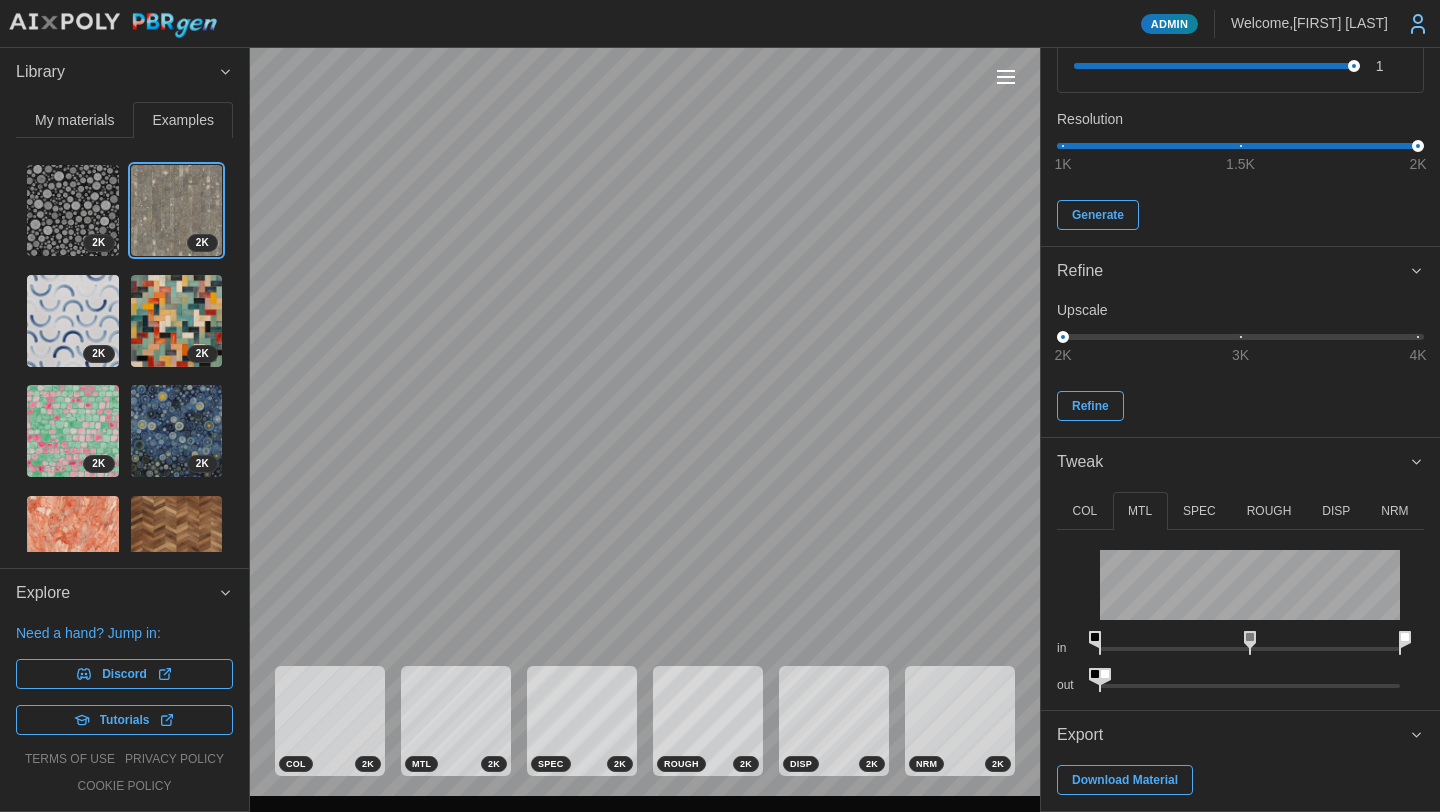 click at bounding box center (73, 321) 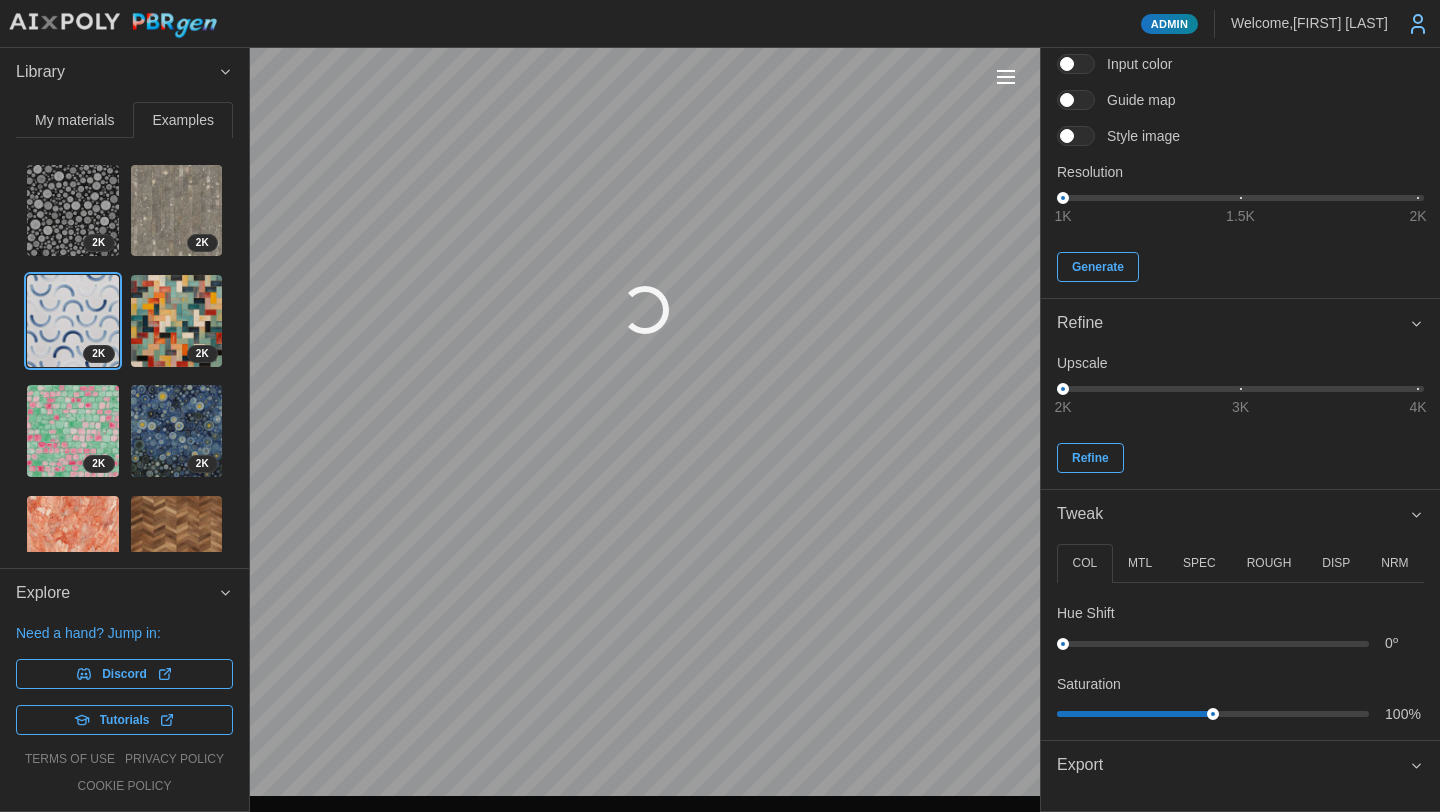 scroll, scrollTop: 292, scrollLeft: 0, axis: vertical 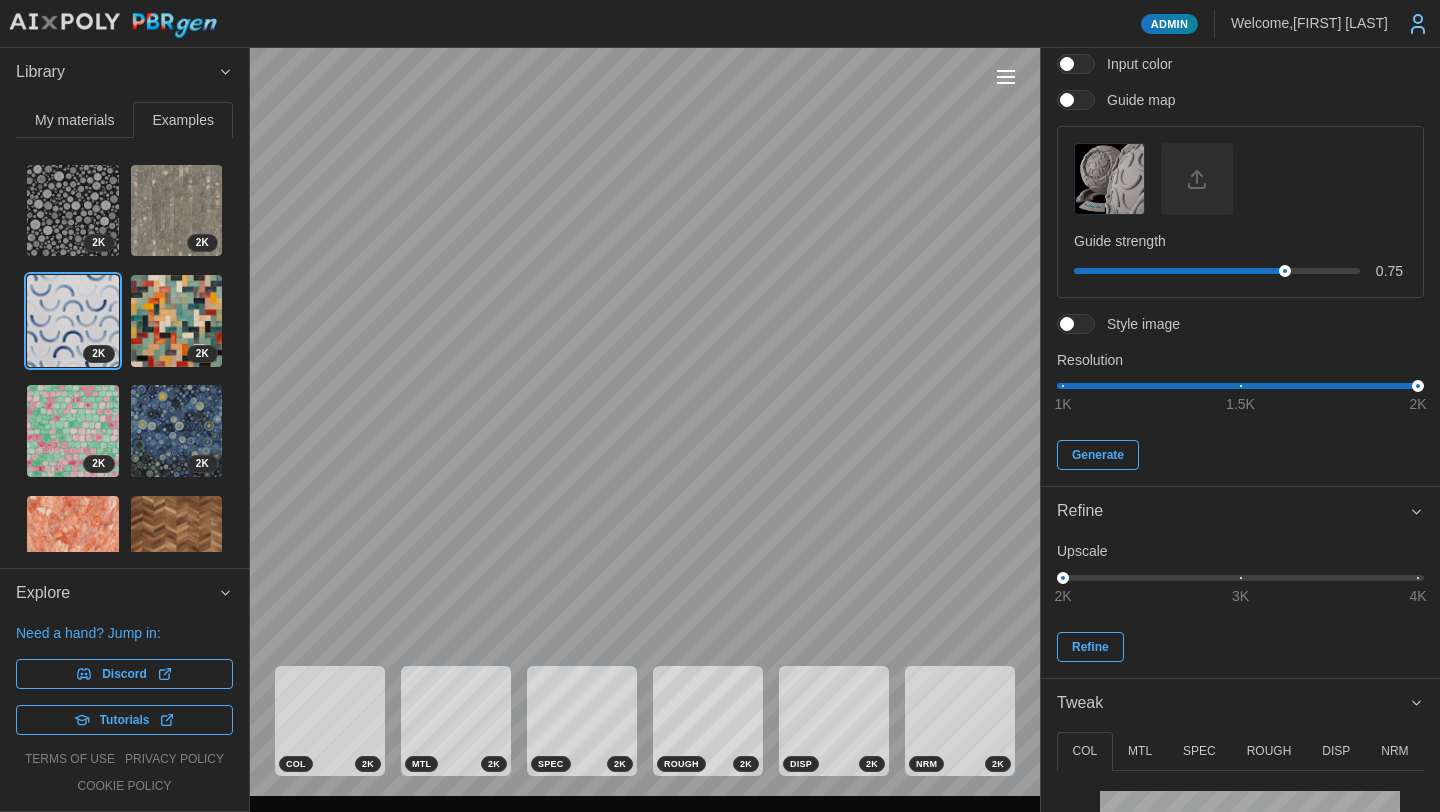 click at bounding box center [177, 542] 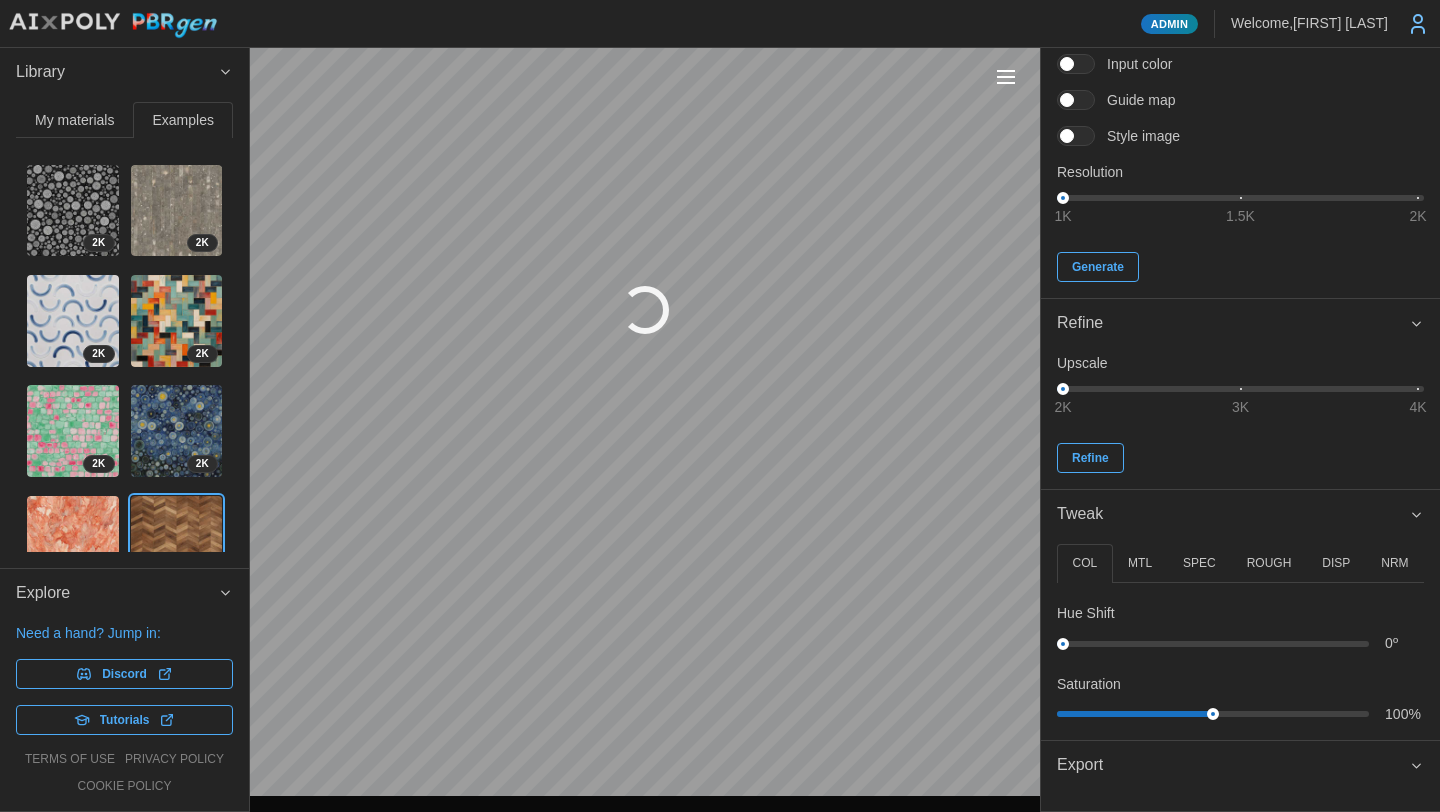 scroll, scrollTop: 292, scrollLeft: 0, axis: vertical 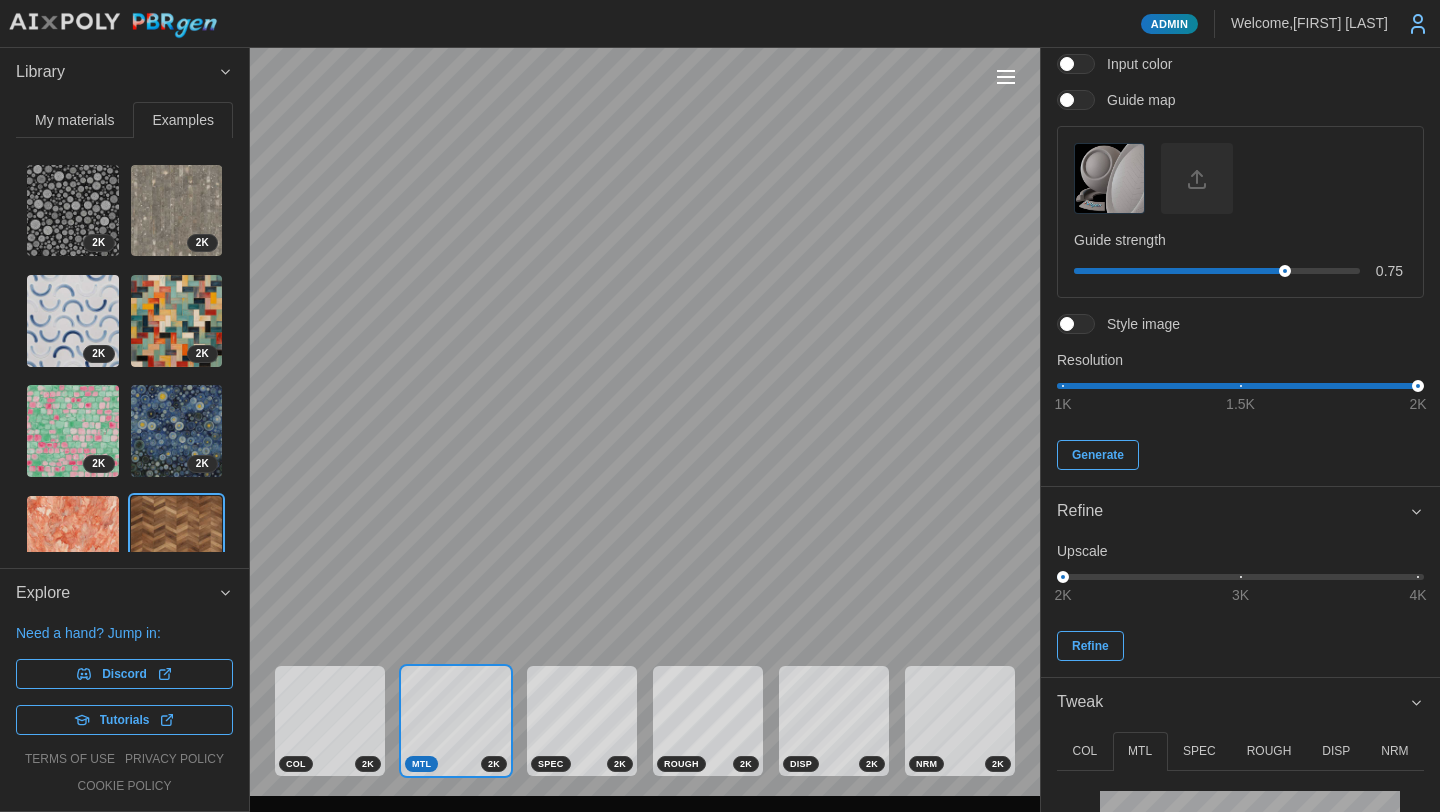 click on "COL 2 K MTL 2 K SPEC 2 K ROUGH 2 K DISP 2 K NRM 2 K" at bounding box center (645, 721) 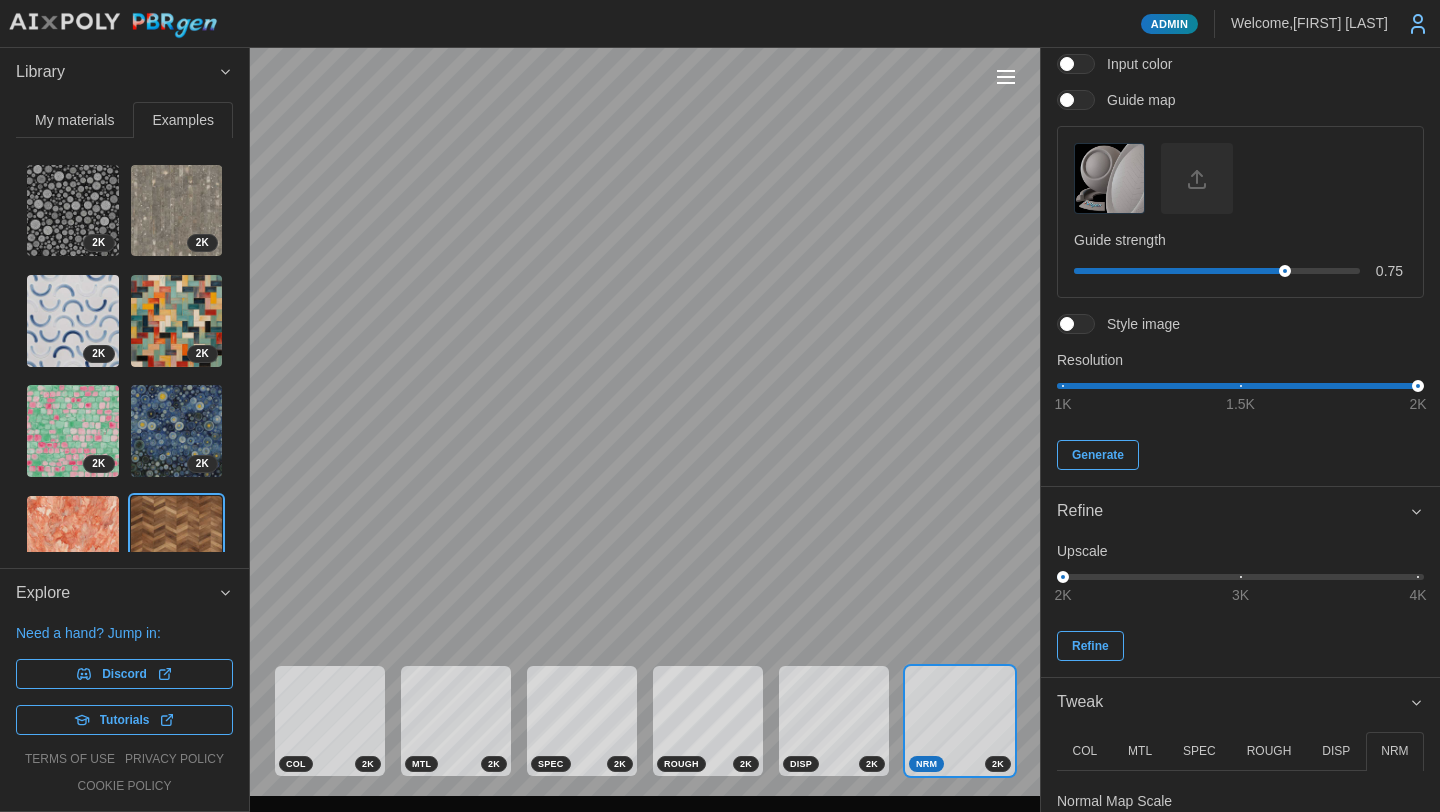 click at bounding box center [73, 431] 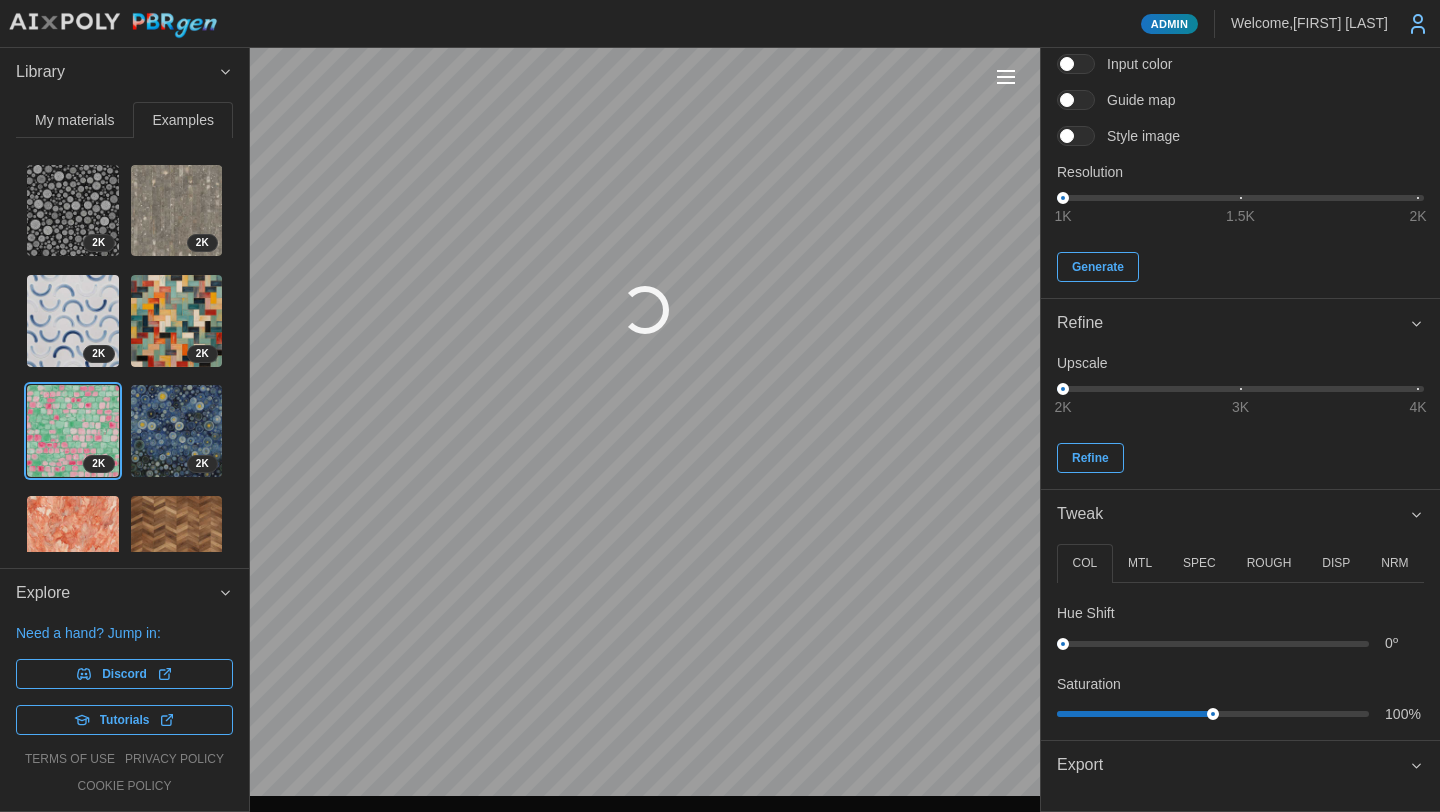 type 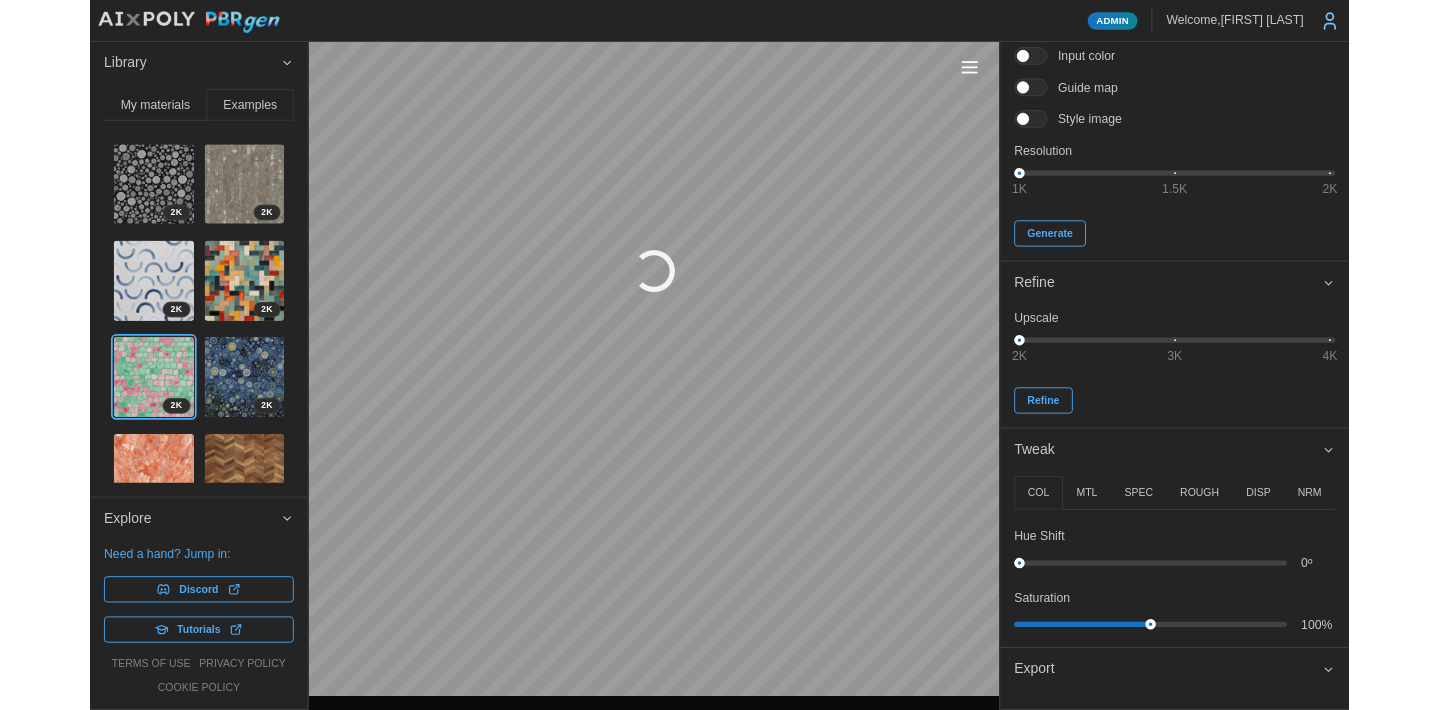 scroll, scrollTop: 413, scrollLeft: 0, axis: vertical 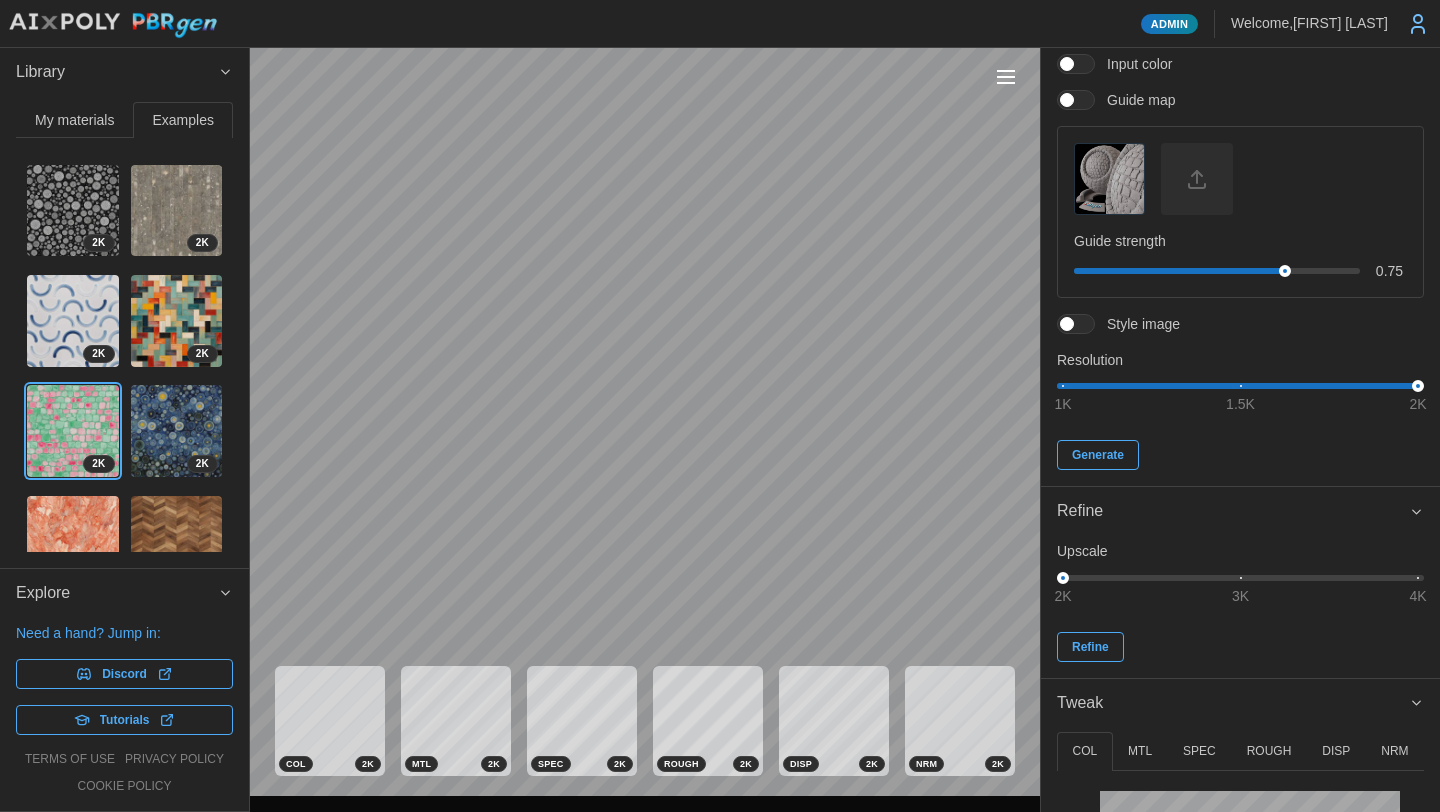 type on "*" 